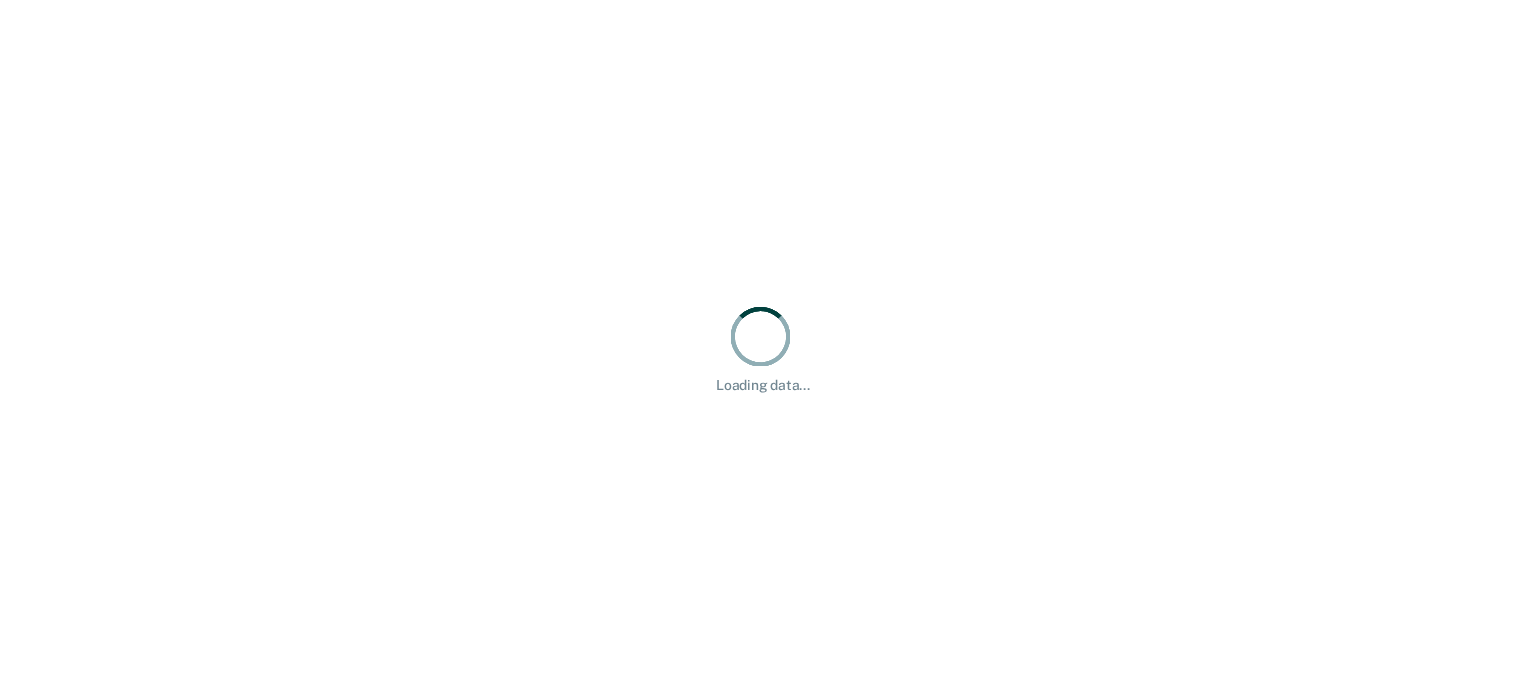 scroll, scrollTop: 0, scrollLeft: 0, axis: both 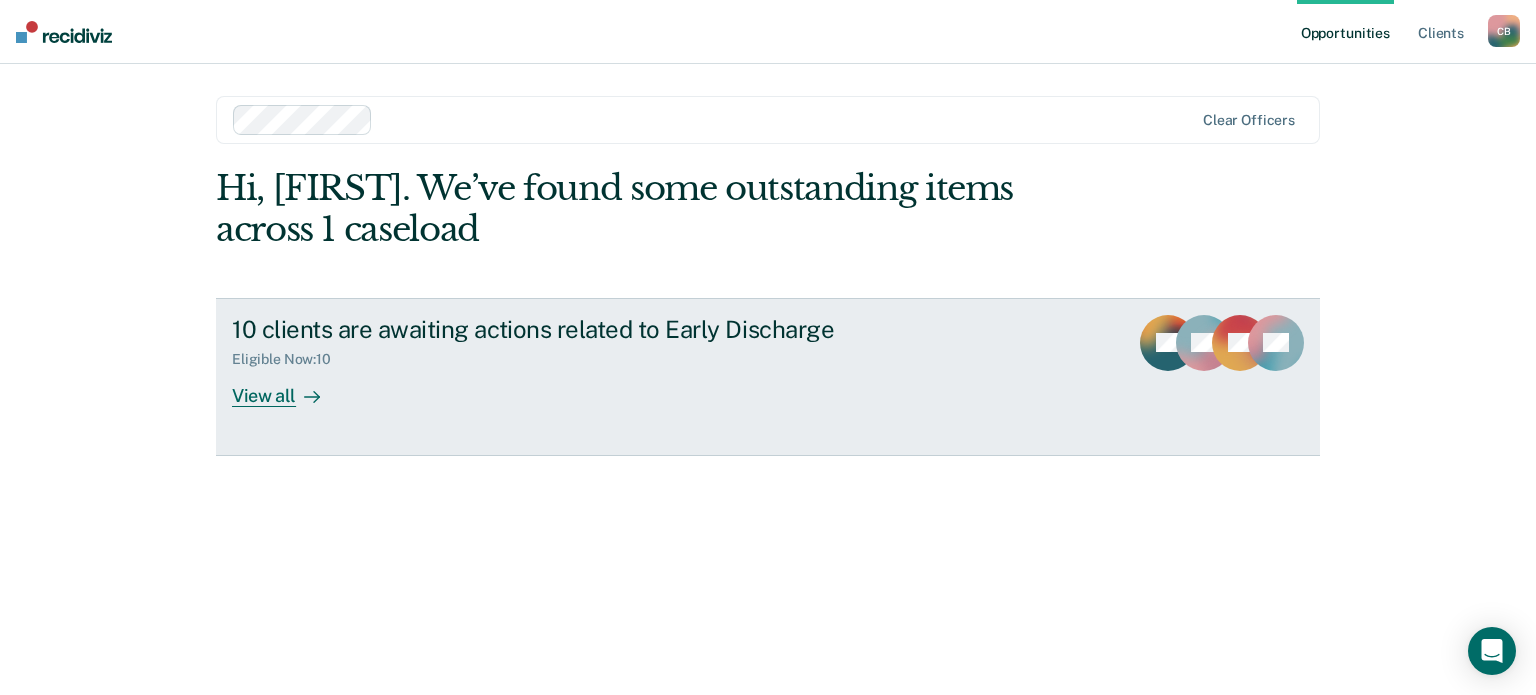 click on "View all" at bounding box center (288, 387) 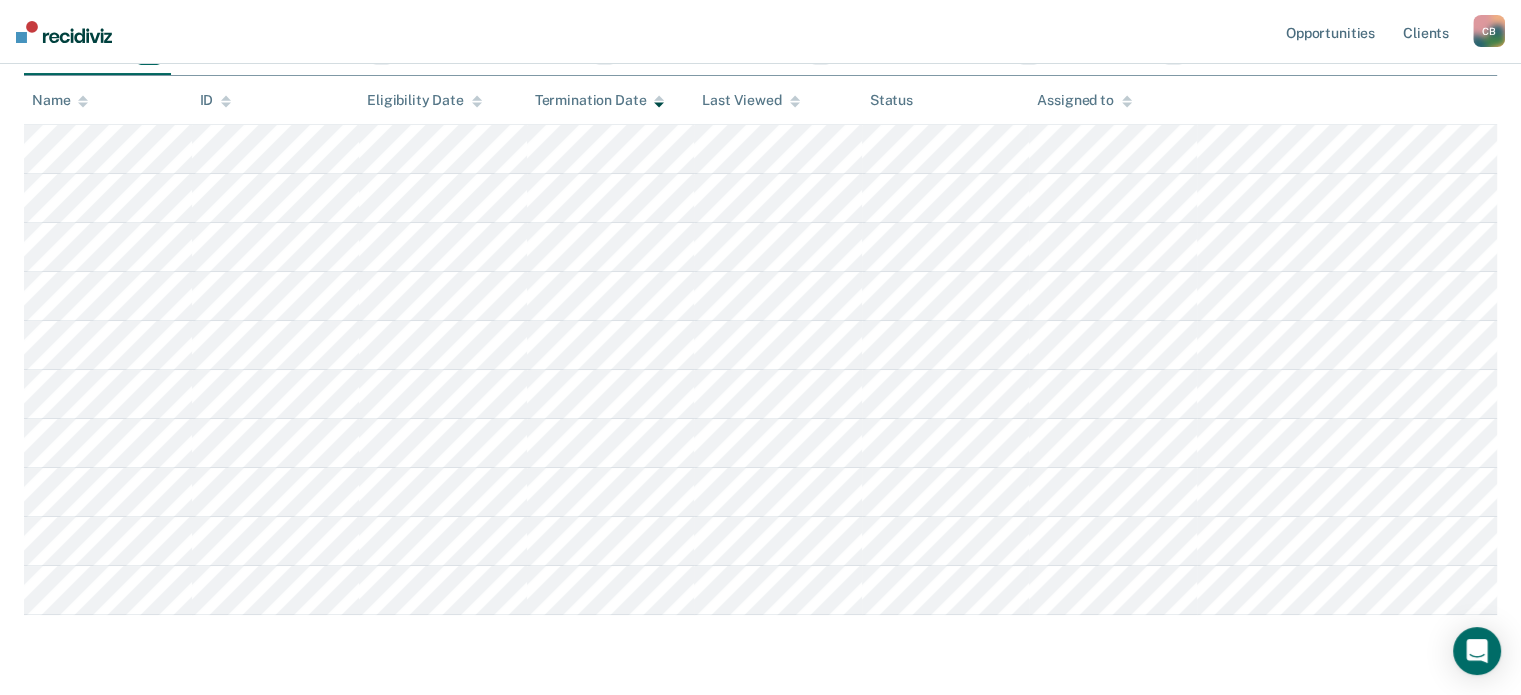 scroll, scrollTop: 250, scrollLeft: 0, axis: vertical 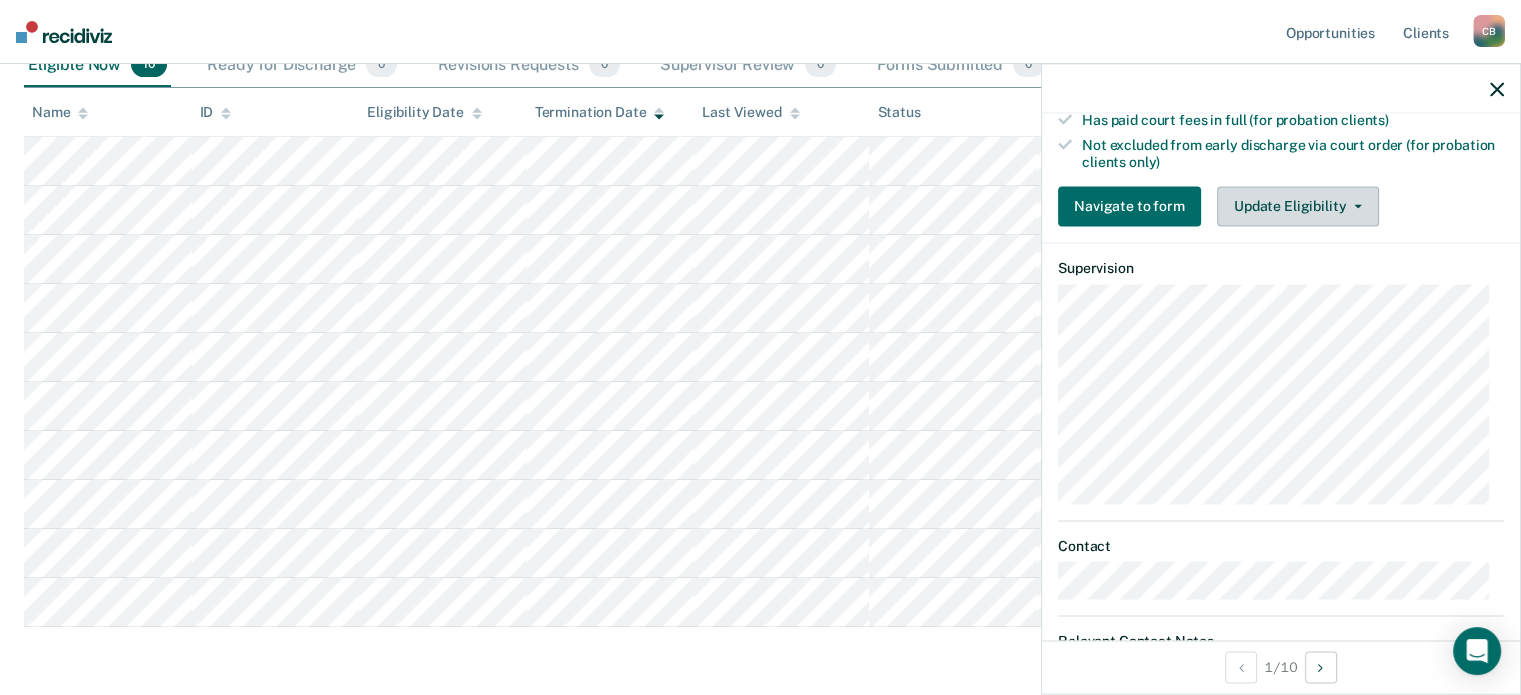 click on "Update Eligibility" at bounding box center [1298, 206] 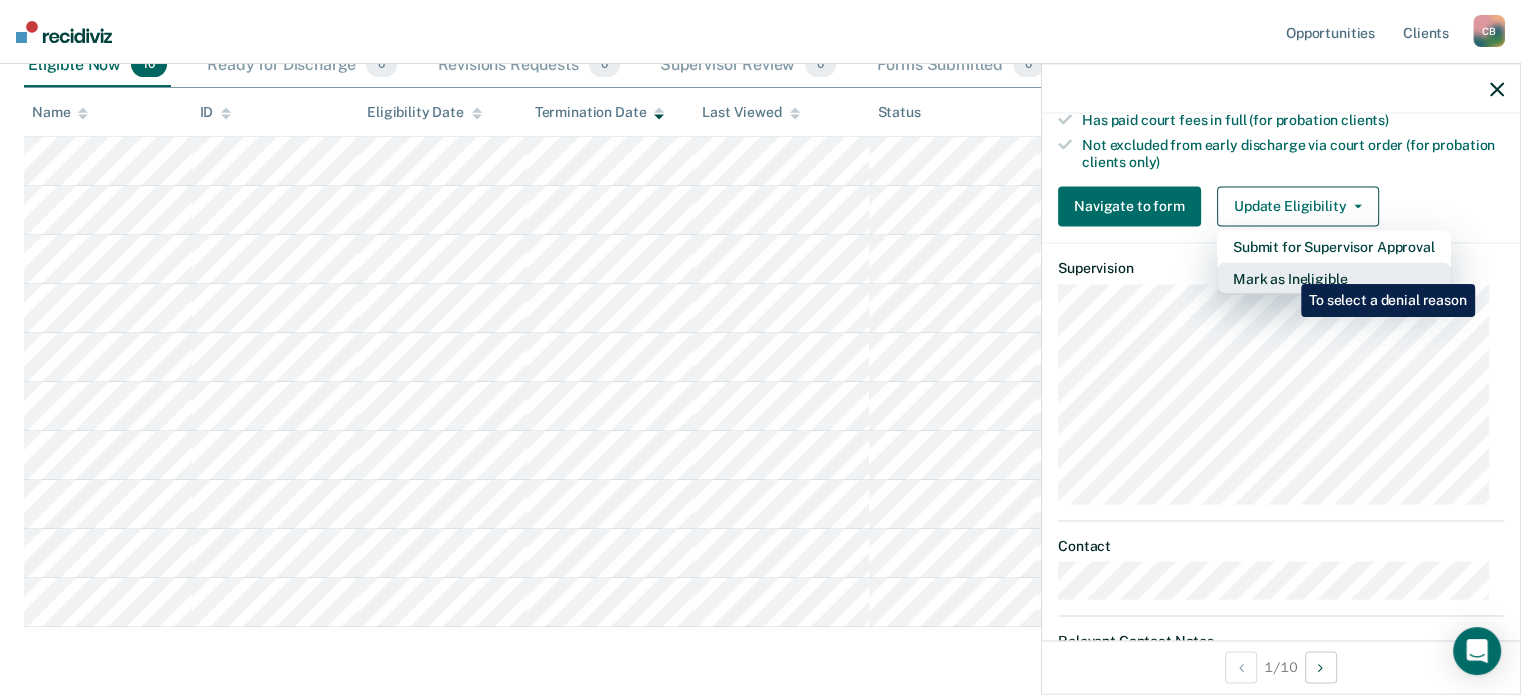 click on "Mark as Ineligible" at bounding box center [1334, 246] 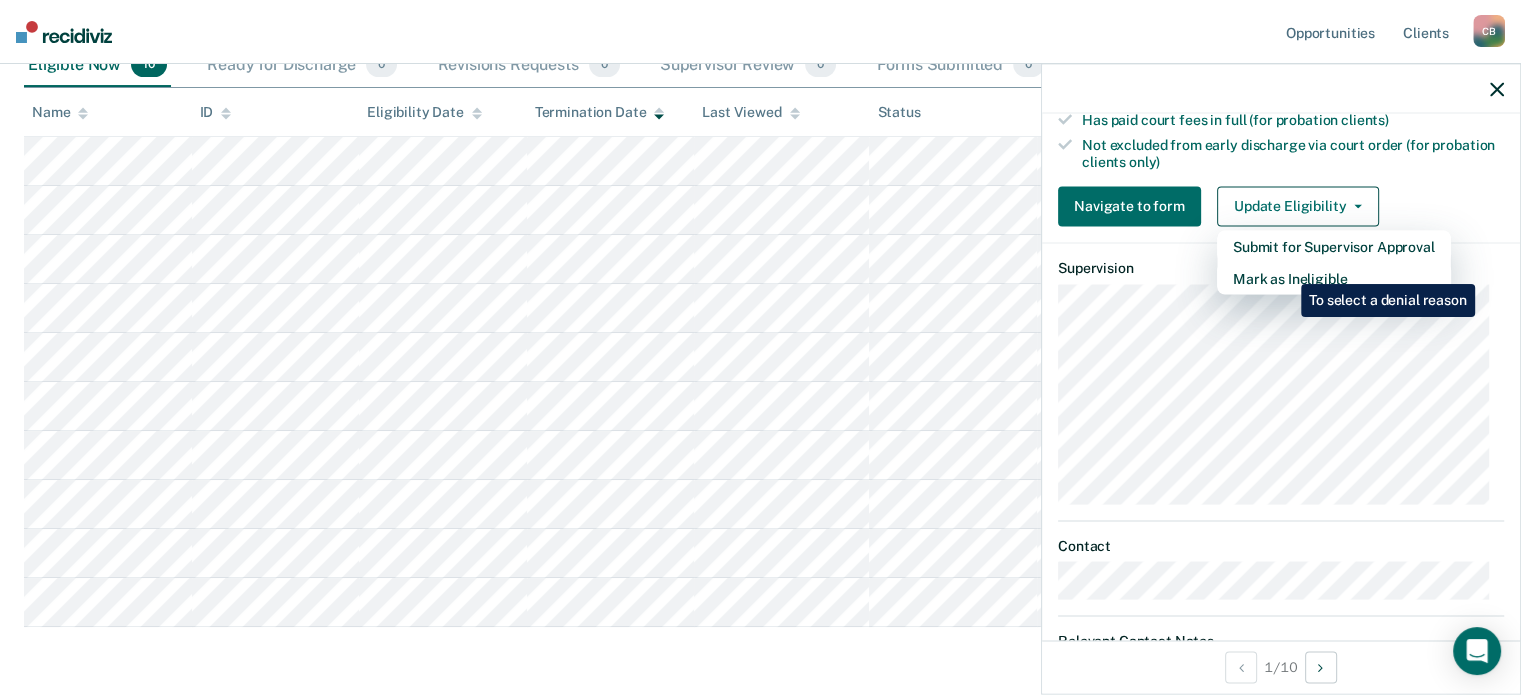 scroll, scrollTop: 307, scrollLeft: 0, axis: vertical 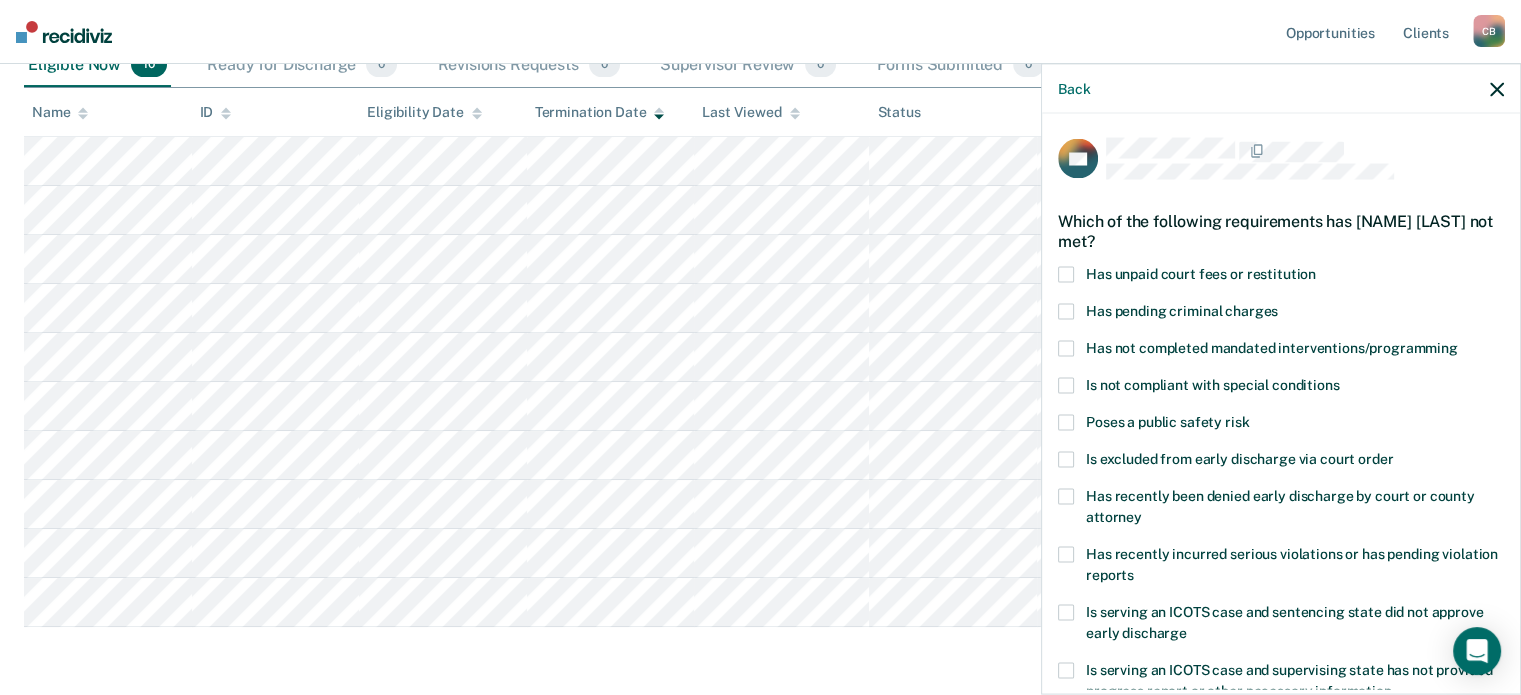 click at bounding box center (1497, 89) 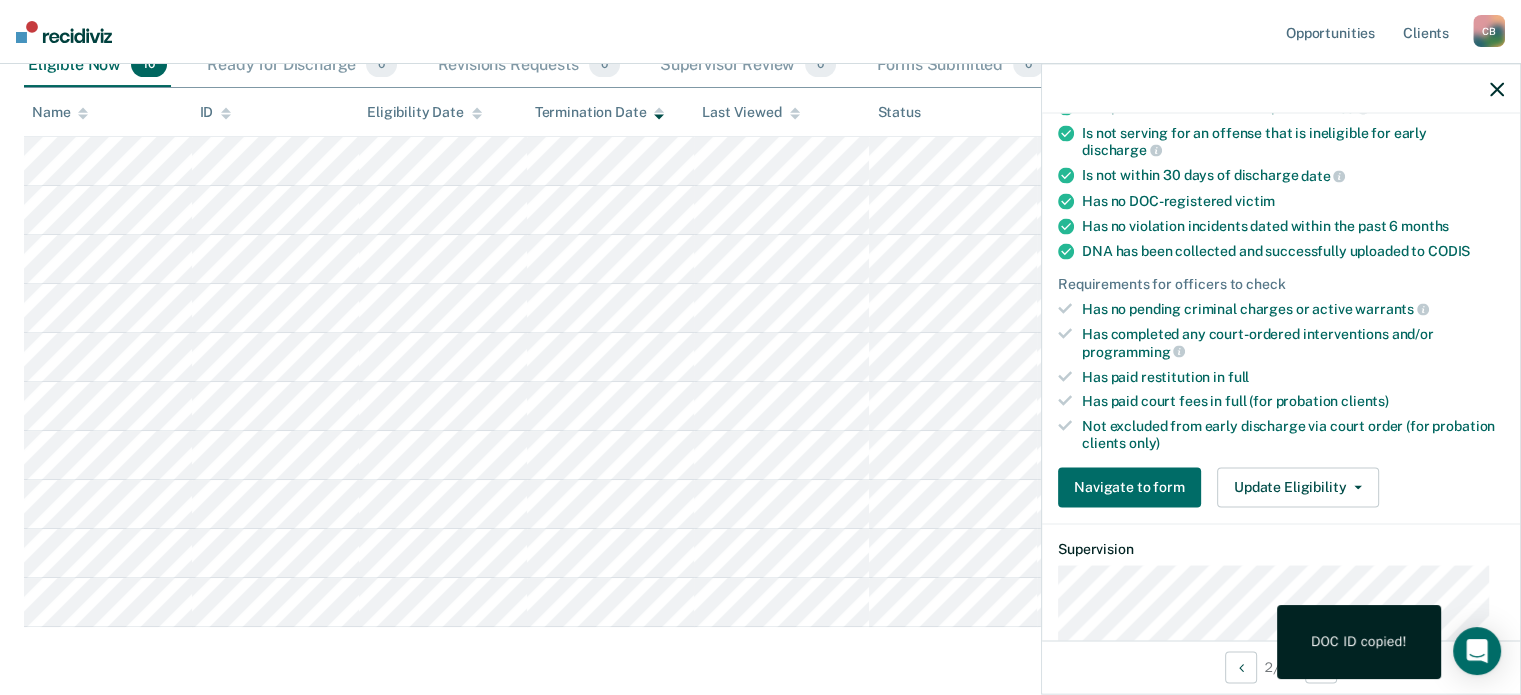 scroll, scrollTop: 404, scrollLeft: 0, axis: vertical 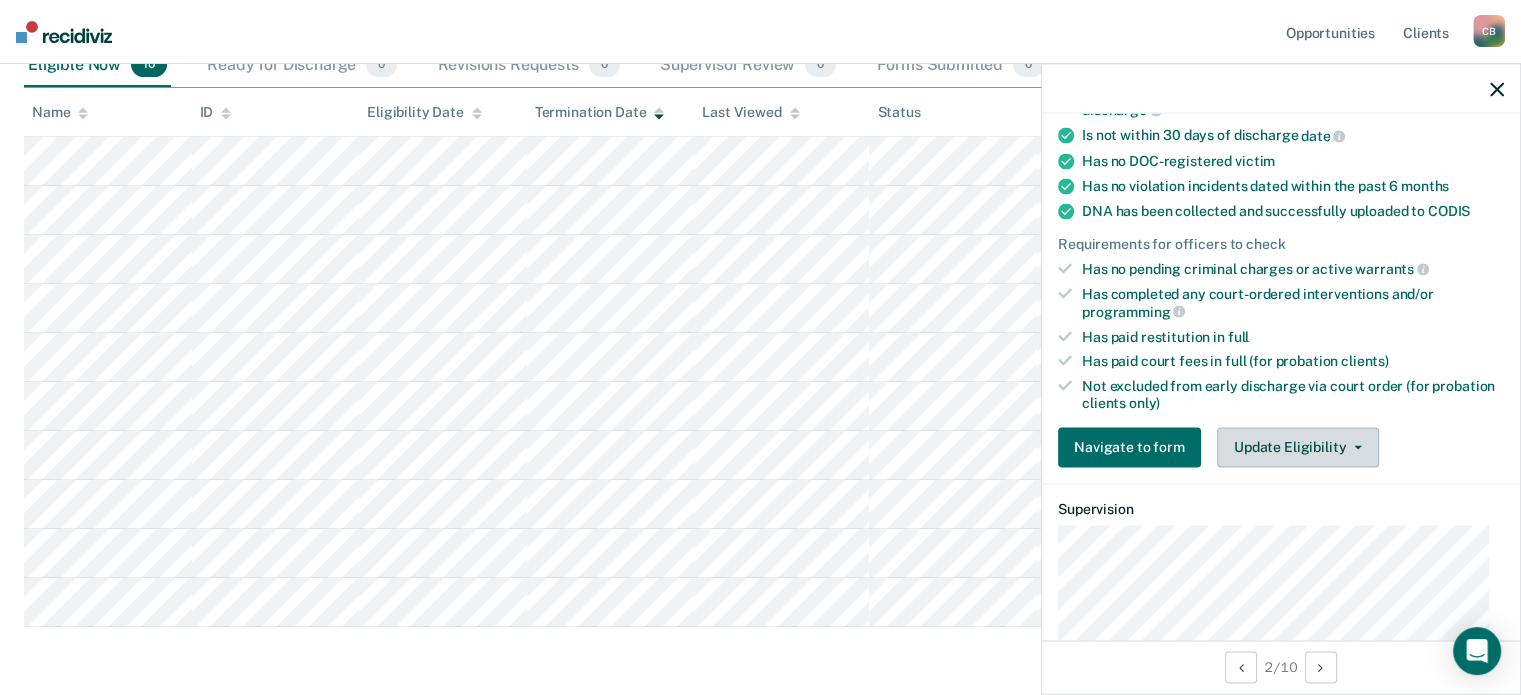click on "Update Eligibility" at bounding box center (1298, 447) 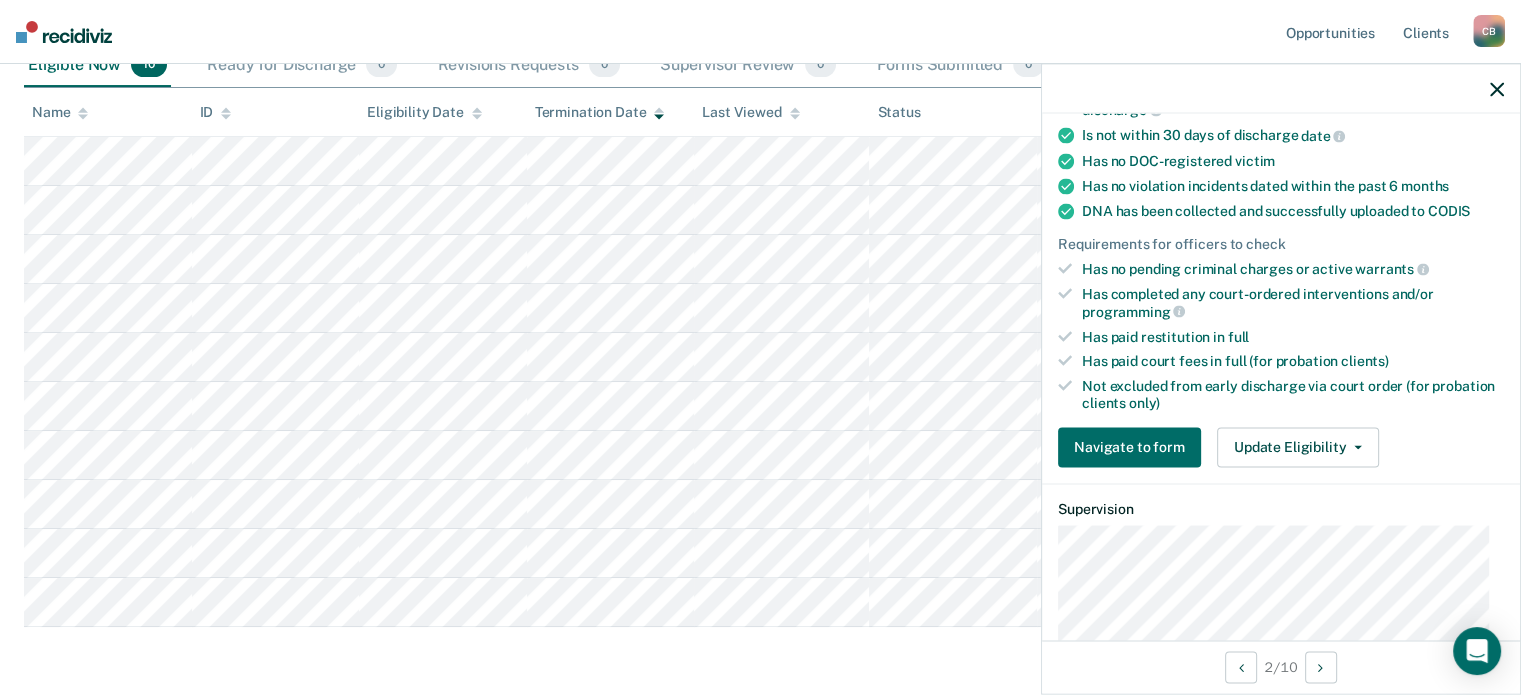 click at bounding box center (1281, 89) 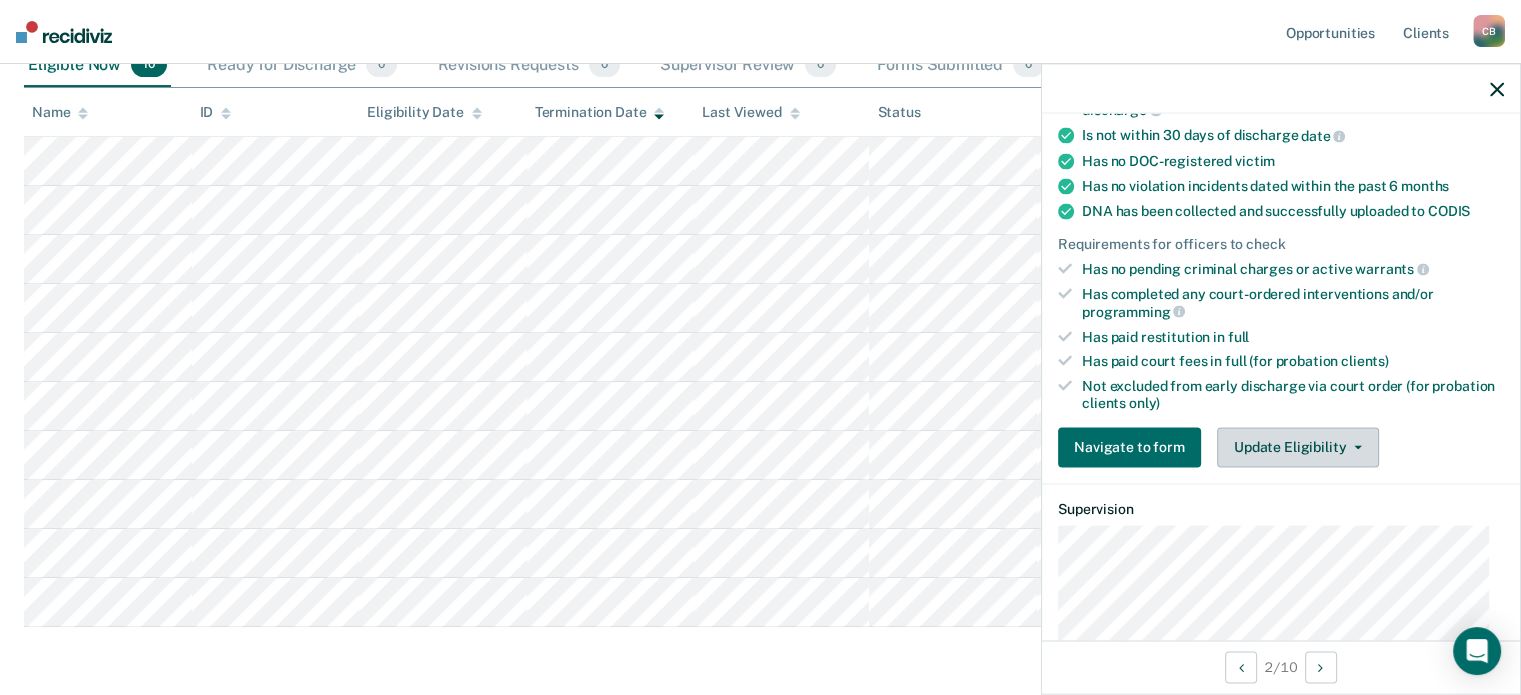 click on "Update Eligibility" at bounding box center [1298, 447] 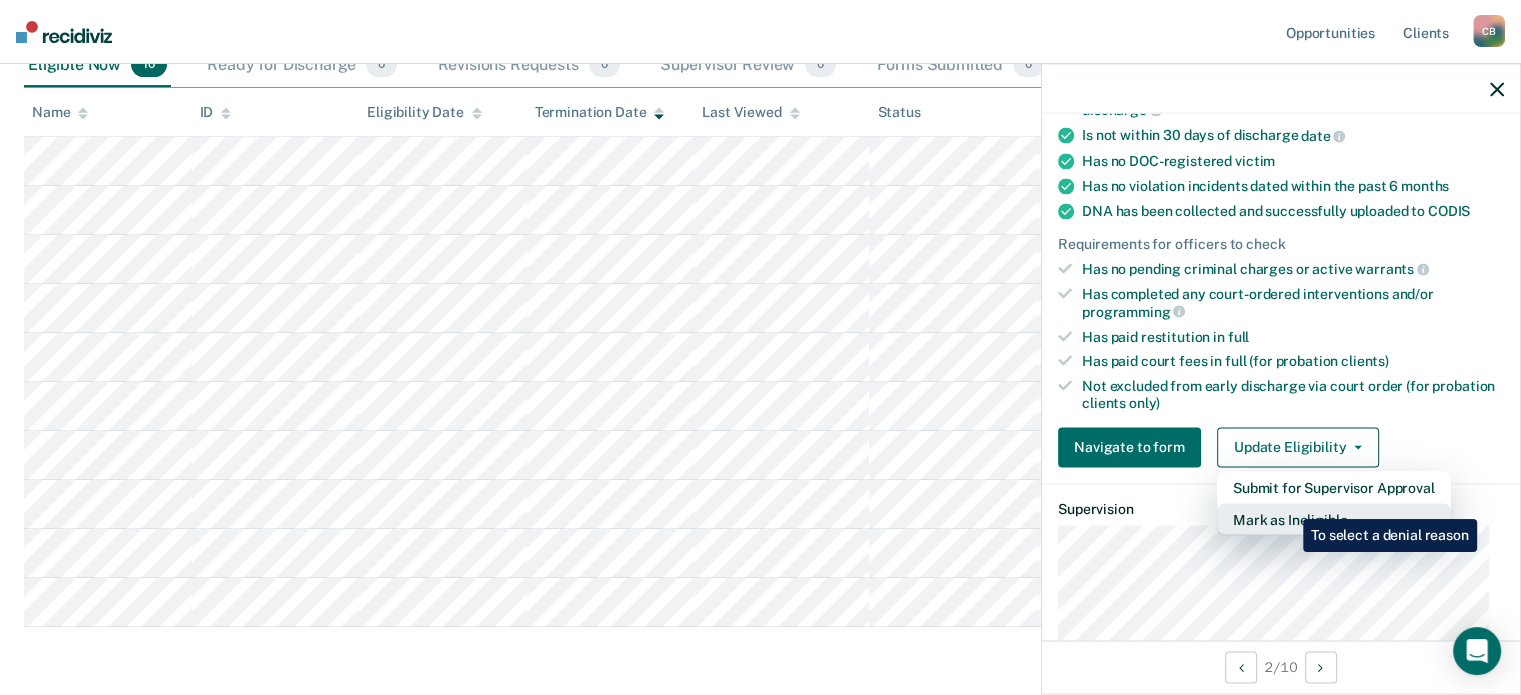 click on "Mark as Ineligible" at bounding box center (1334, 487) 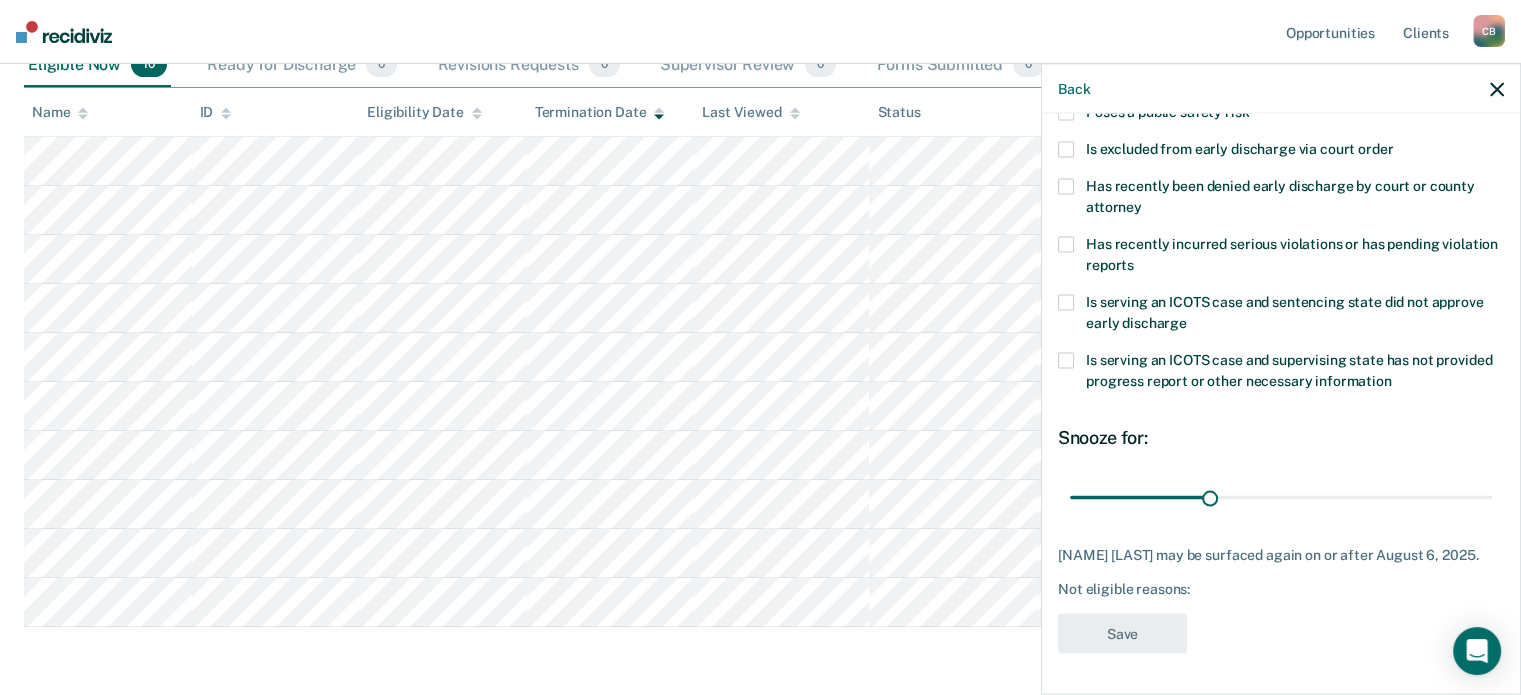 scroll, scrollTop: 307, scrollLeft: 0, axis: vertical 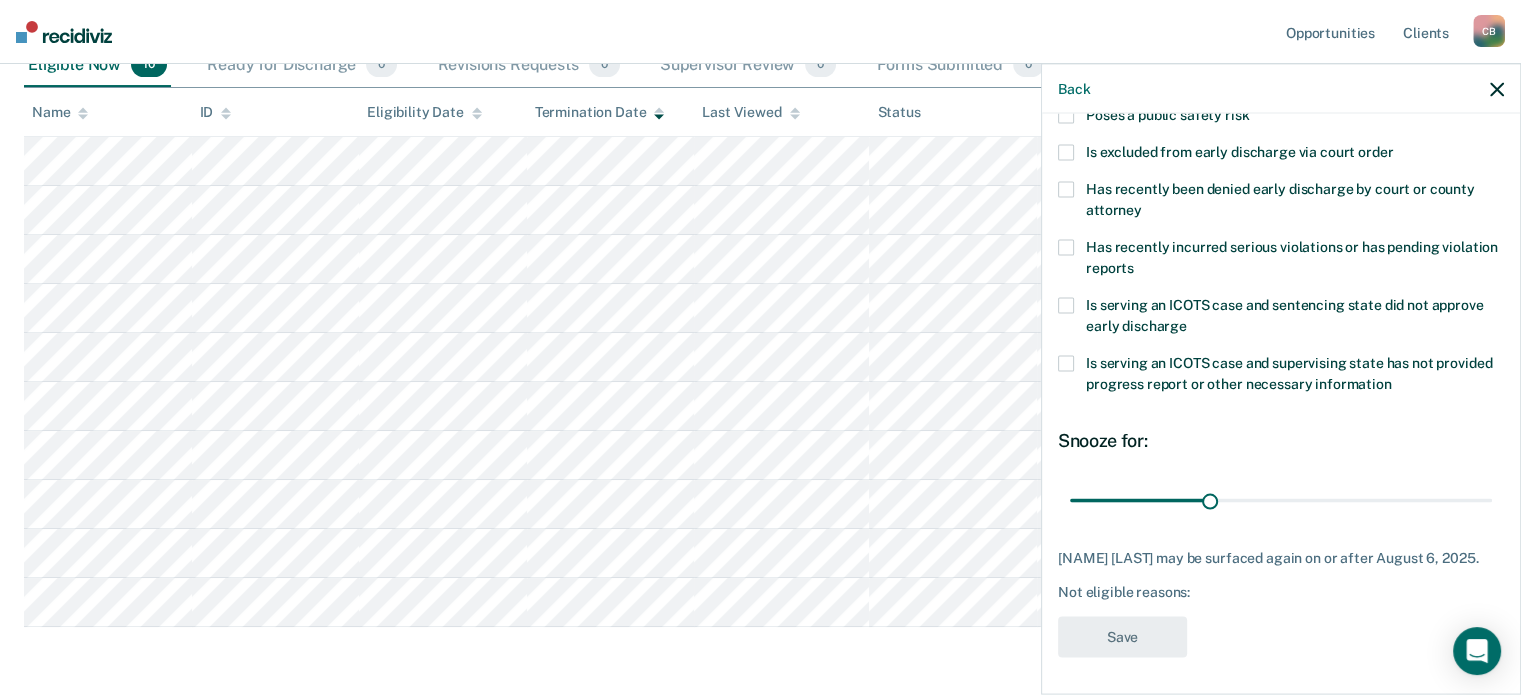 click on "Early Discharge   Early Discharge Early Discharge Clear   officers Eligible Now 10 Ready for Discharge 0 Revisions Requests 0 Supervisor Review 0 Forms Submitted 0 Snoozed 0
To pick up a draggable item, press the space bar.
While dragging, use the arrow keys to move the item.
Press space again to drop the item in its new position, or press escape to cancel.
Name ID Eligibility Date Termination Date Last Viewed Status Assigned to" at bounding box center (760, 292) 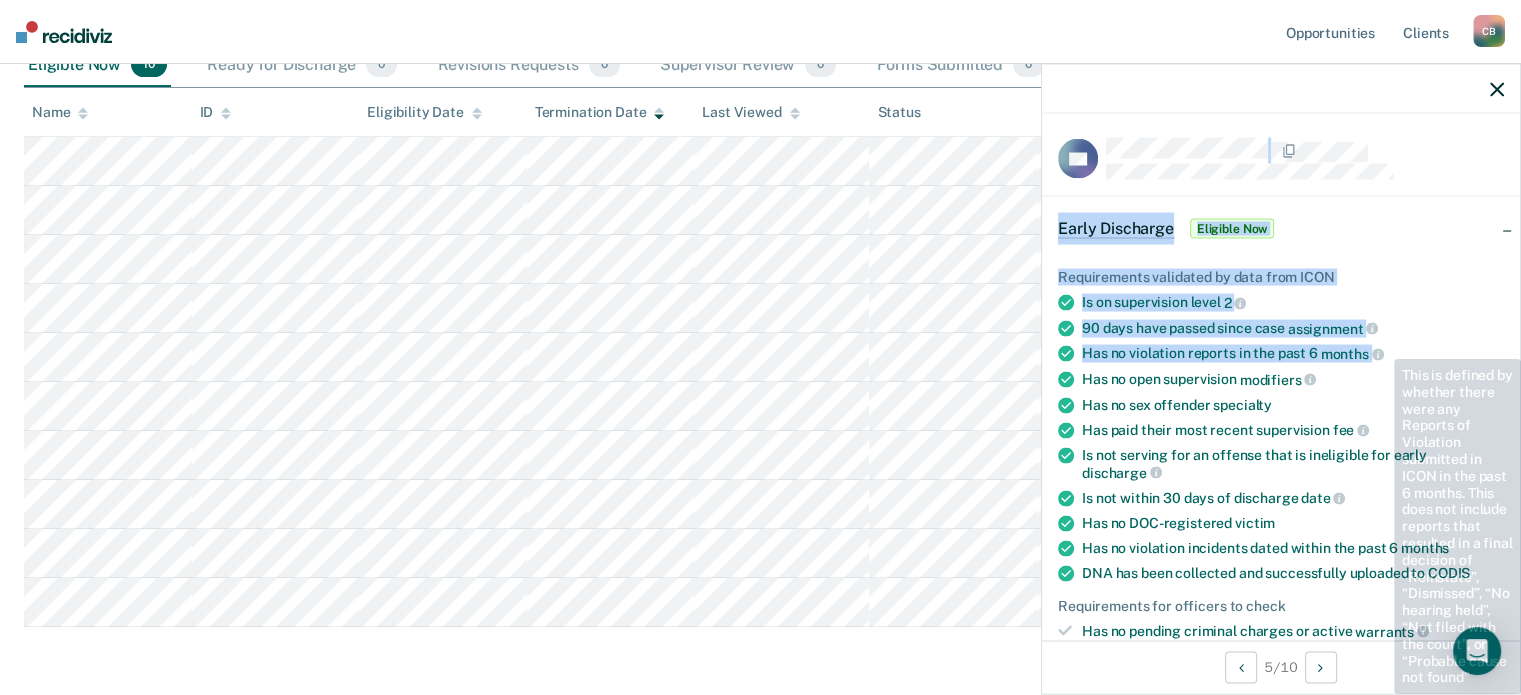 click on "Looks like you’re using Internet Explorer 11. For faster loading and a better experience, use Microsoft Edge, Google Chrome, or Firefox. × Opportunities Client s [NAME] [LAST] [INITIALS] Profile How it works Log Out Home Early Discharge Early Discharge Early Discharge Clear officers Eligible Now 10 Ready for Discharge 0 Revisions Requests 0 Supervisor Review 0 Forms Submitted 0 Snoozed 0 To pick up a draggable item, press the space bar. While dragging, use the arrow keys to move the item. Press space again to drop the item in its new position, or press escape to cancel. Name ID Eligibility Date Termination Date Last Viewed Status Assigned to x [INITIALS] Early Discharge Eligible Now Requirements validated by data from ICON Is on supervision level 2 90 days have passed since case assignment Has no violation reports in the past 6 months Has no open supervision modifiers Has no sex offender specialty Has paid their most recent supervision fee discharge" at bounding box center (760, 108) 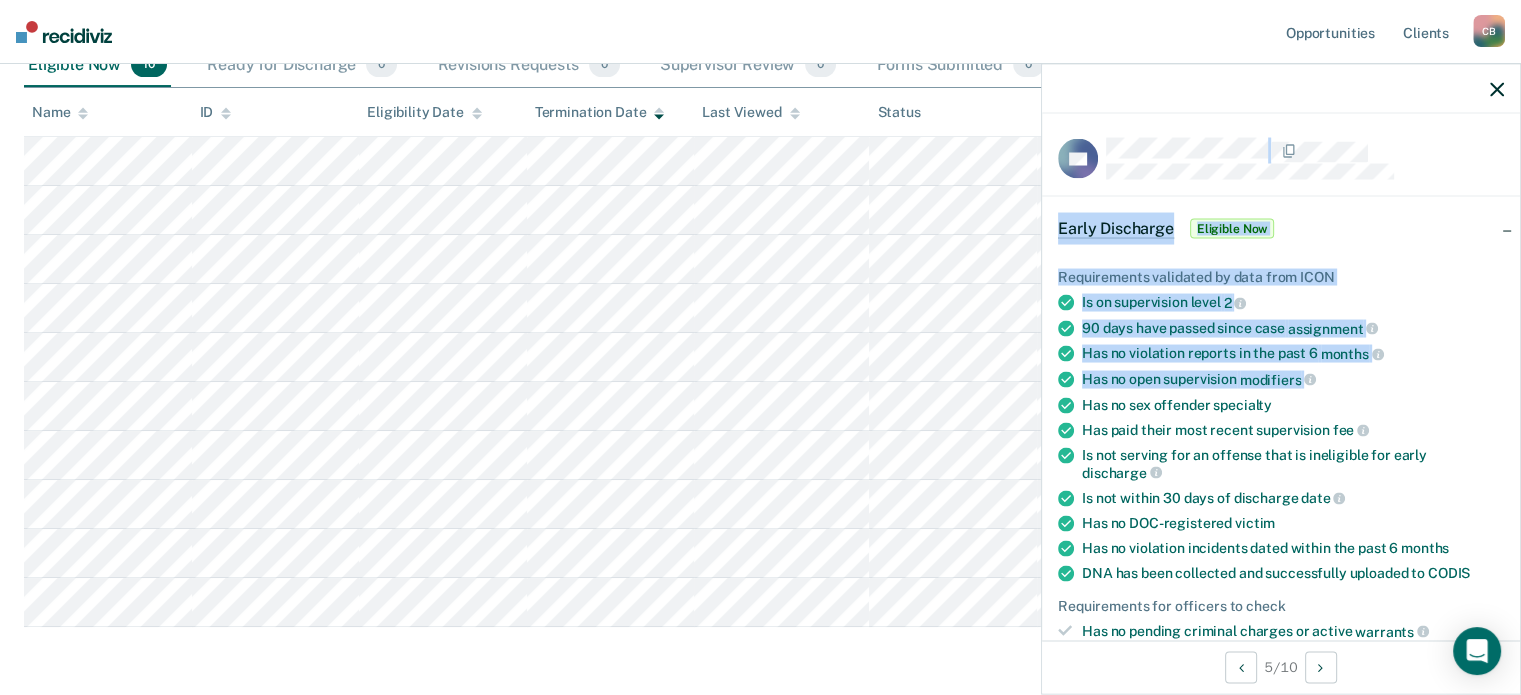 click on "Early Discharge Eligible Now" at bounding box center (1281, 229) 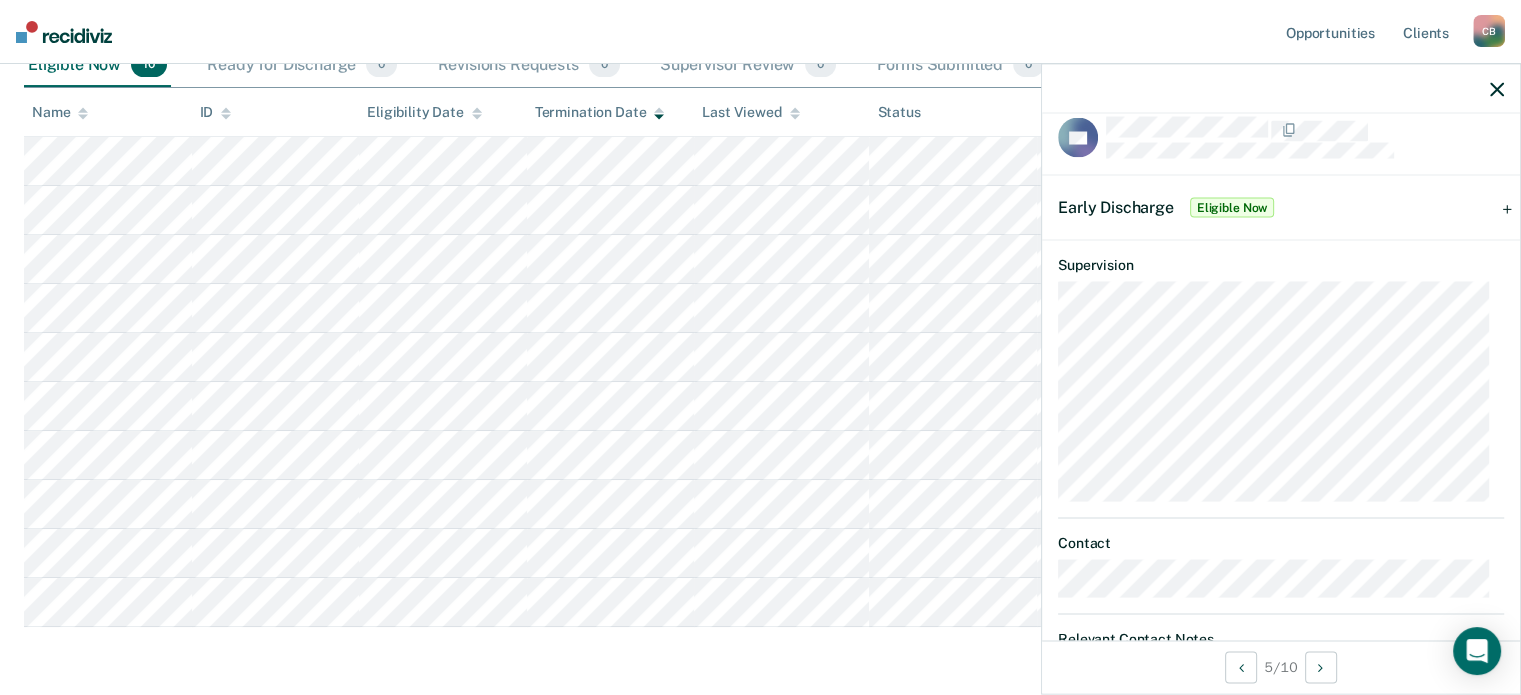 scroll, scrollTop: 20, scrollLeft: 0, axis: vertical 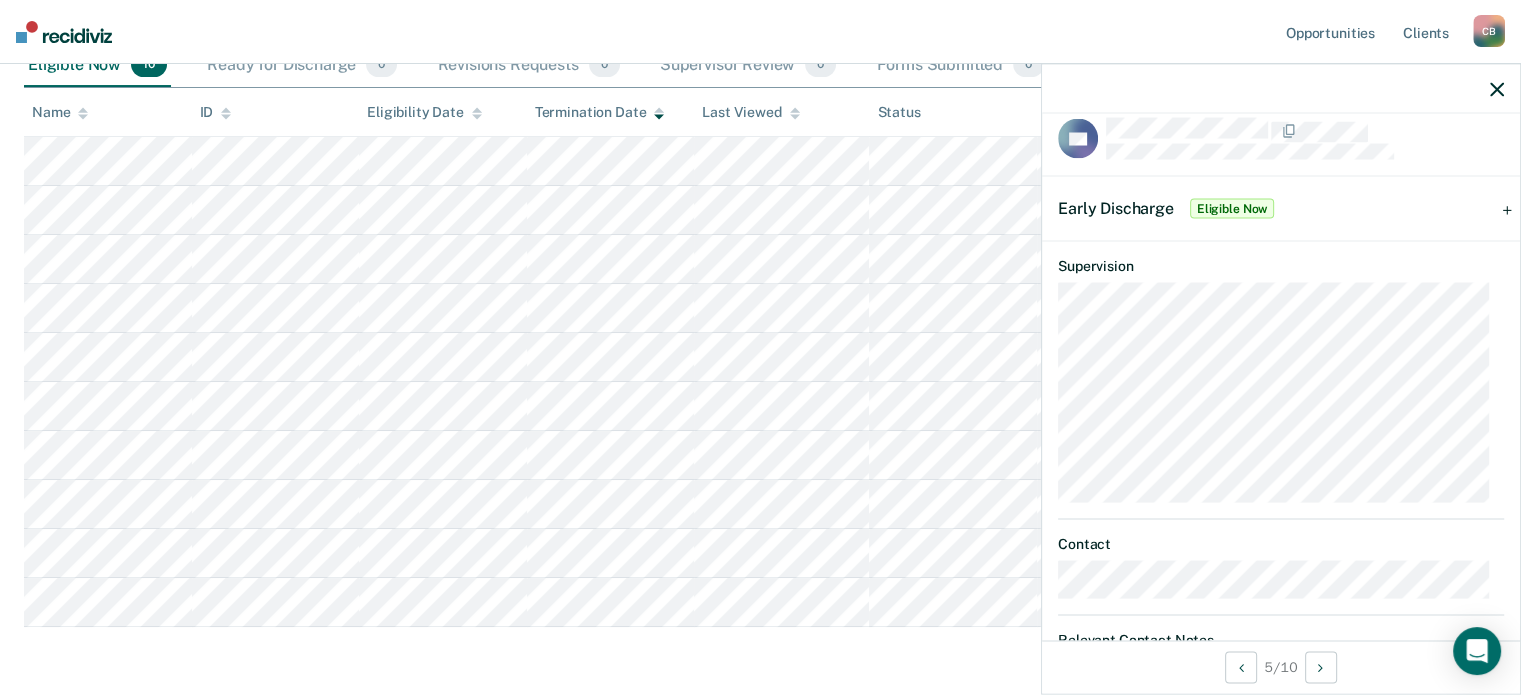 click on "Early Discharge Eligible Now" at bounding box center [1281, 209] 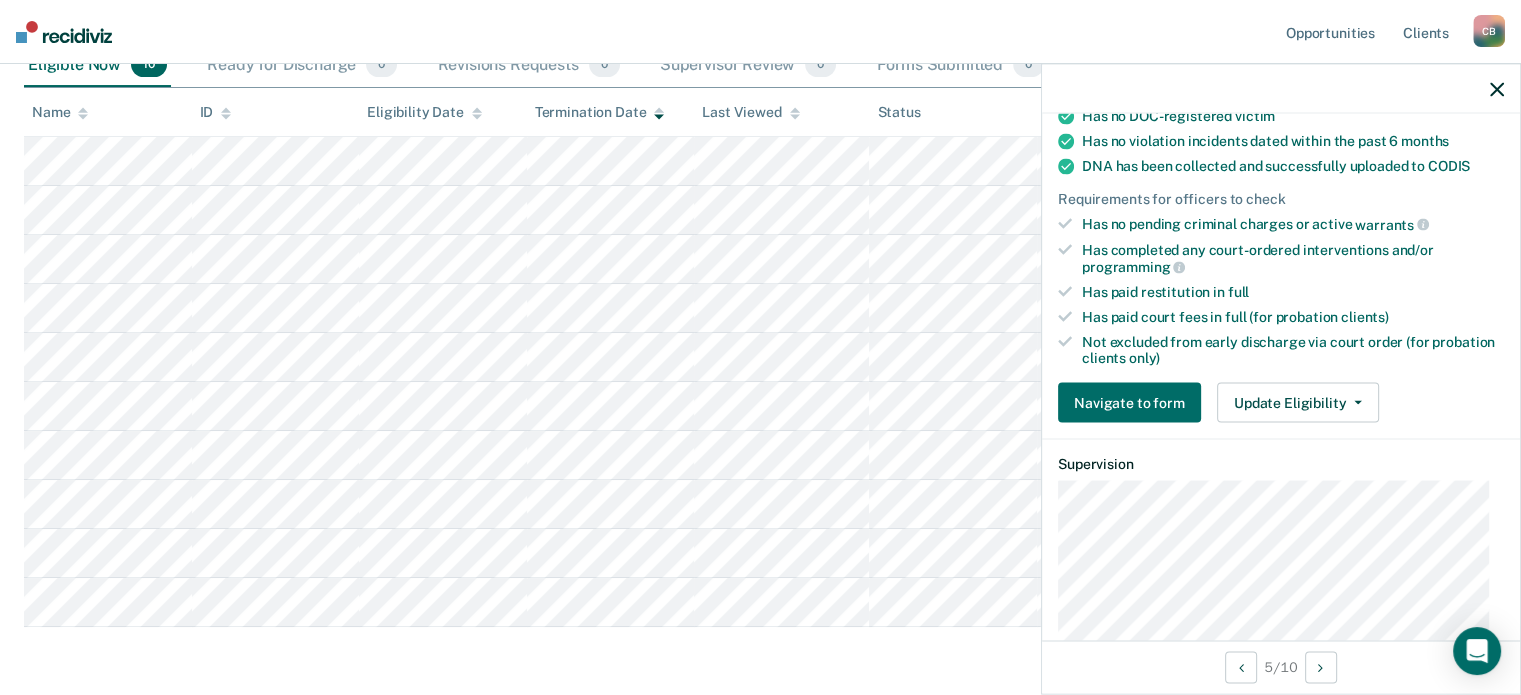 scroll, scrollTop: 340, scrollLeft: 0, axis: vertical 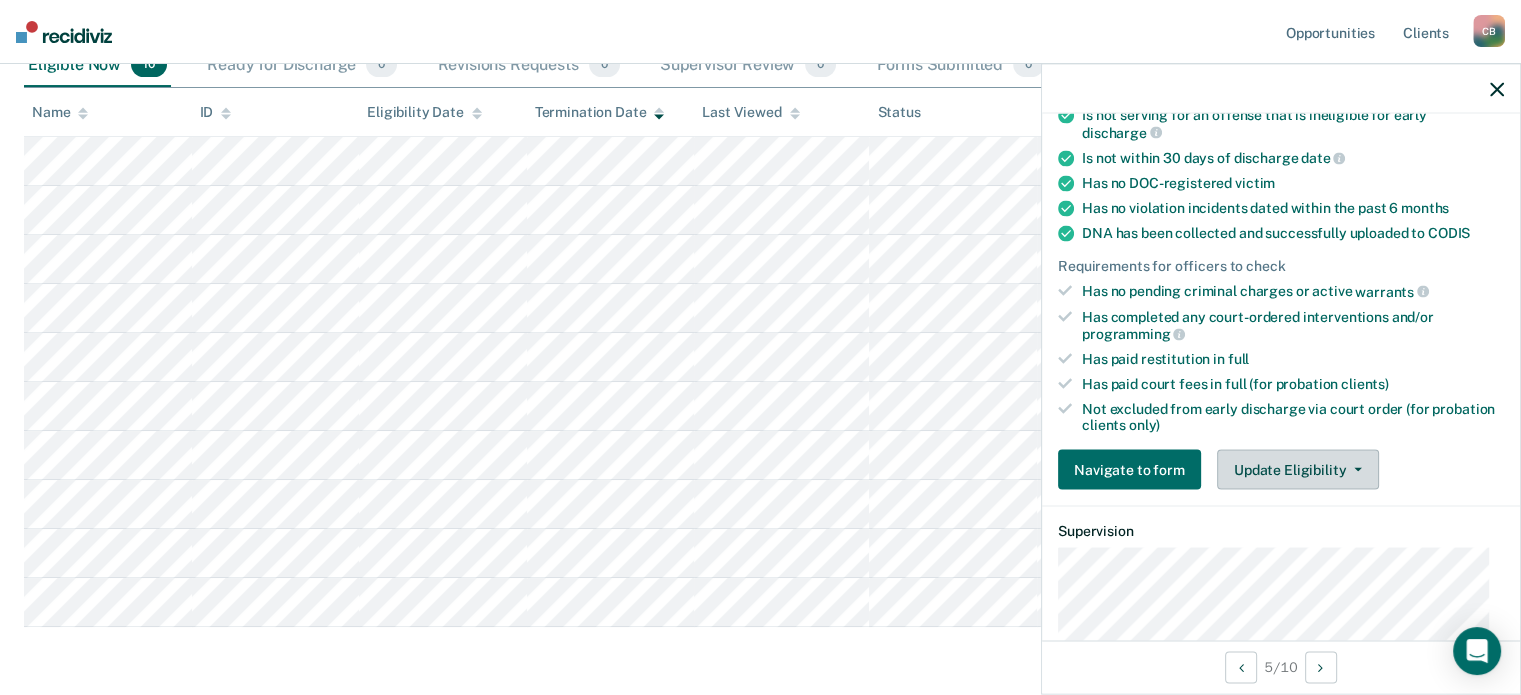 click on "Update Eligibility" at bounding box center (1298, 470) 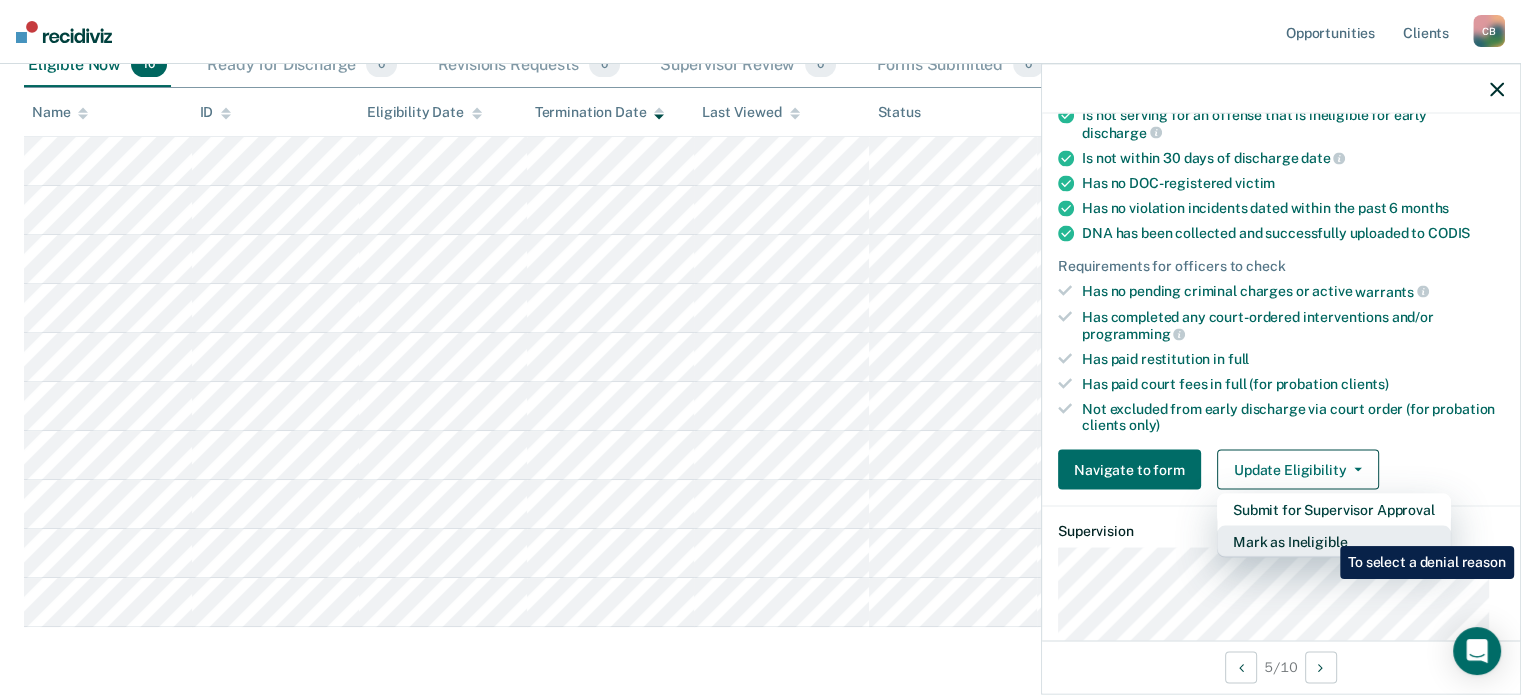 click on "Mark as Ineligible" at bounding box center (1334, 510) 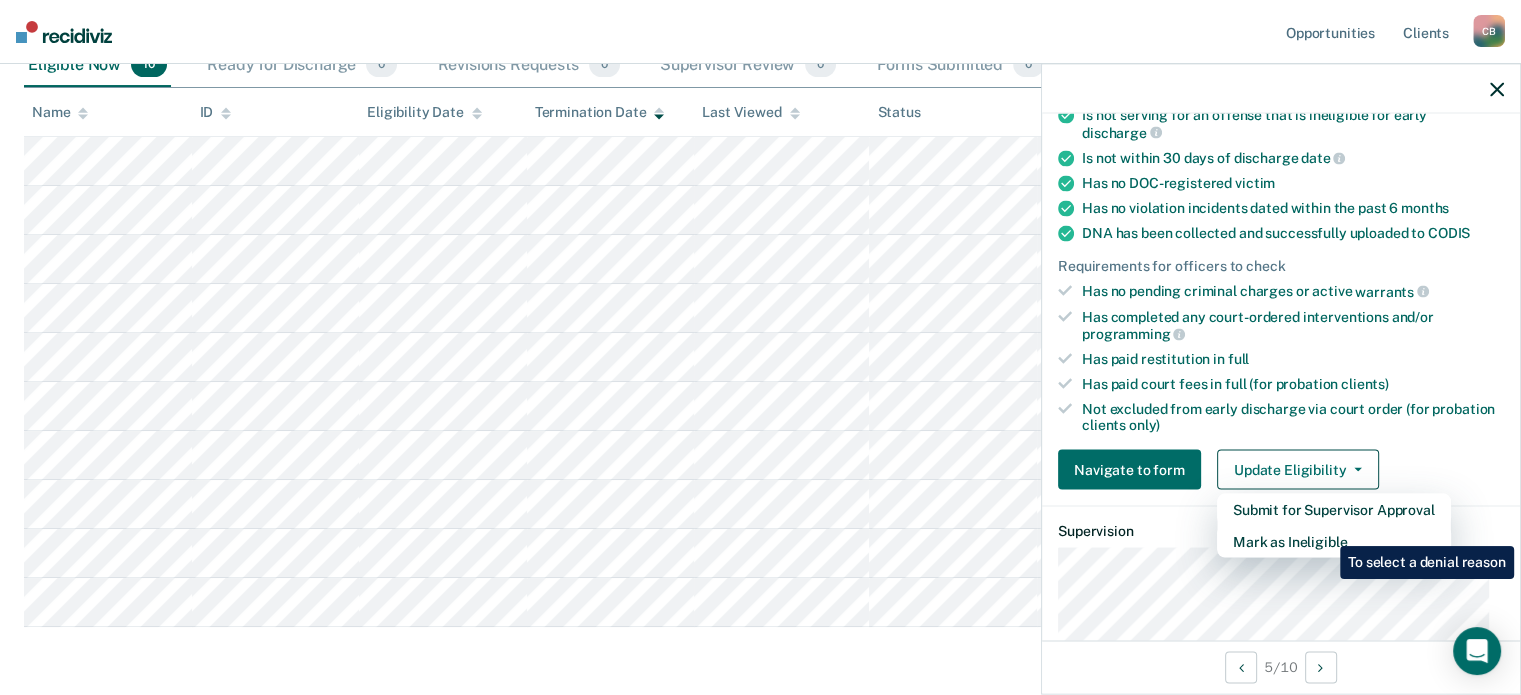 scroll, scrollTop: 324, scrollLeft: 0, axis: vertical 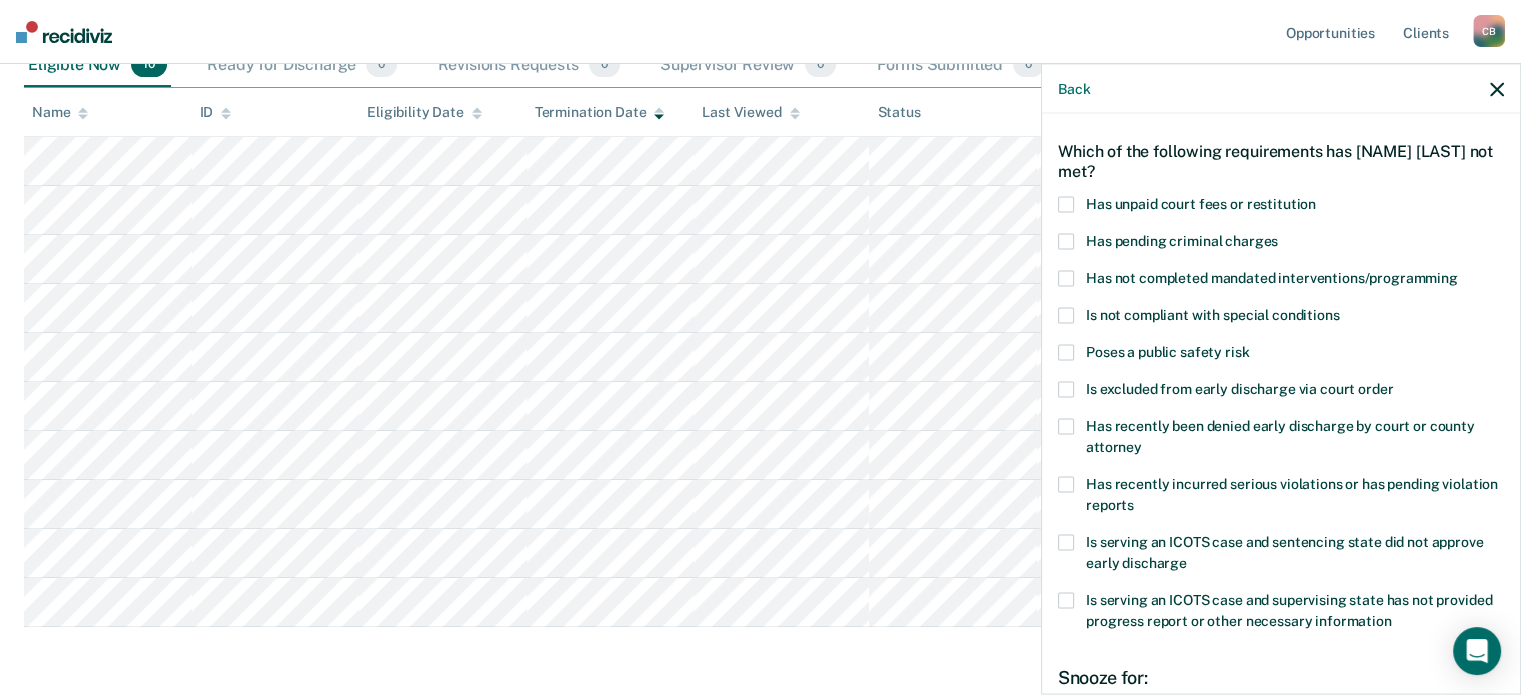 click on "Status" at bounding box center (953, 112) 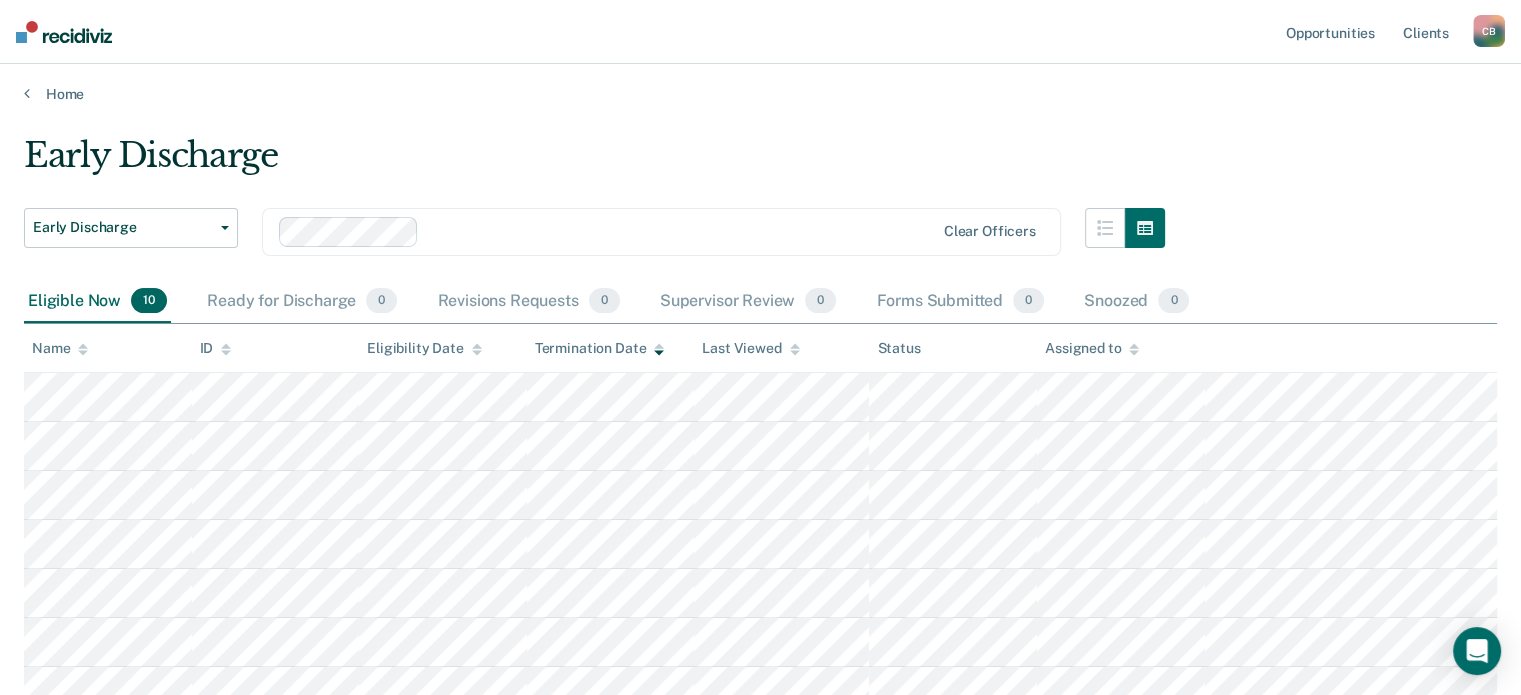 scroll, scrollTop: 0, scrollLeft: 0, axis: both 